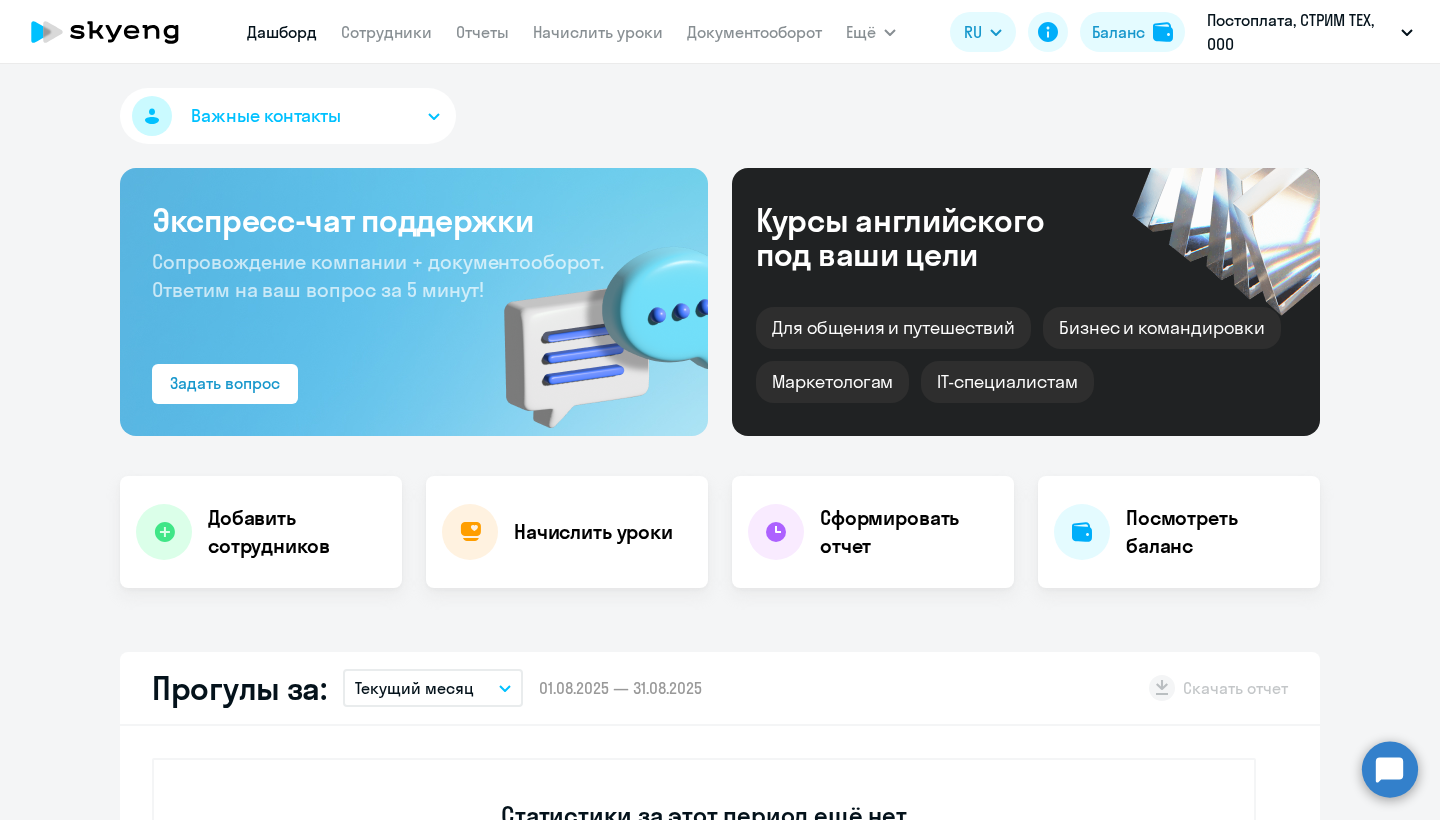 select on "30" 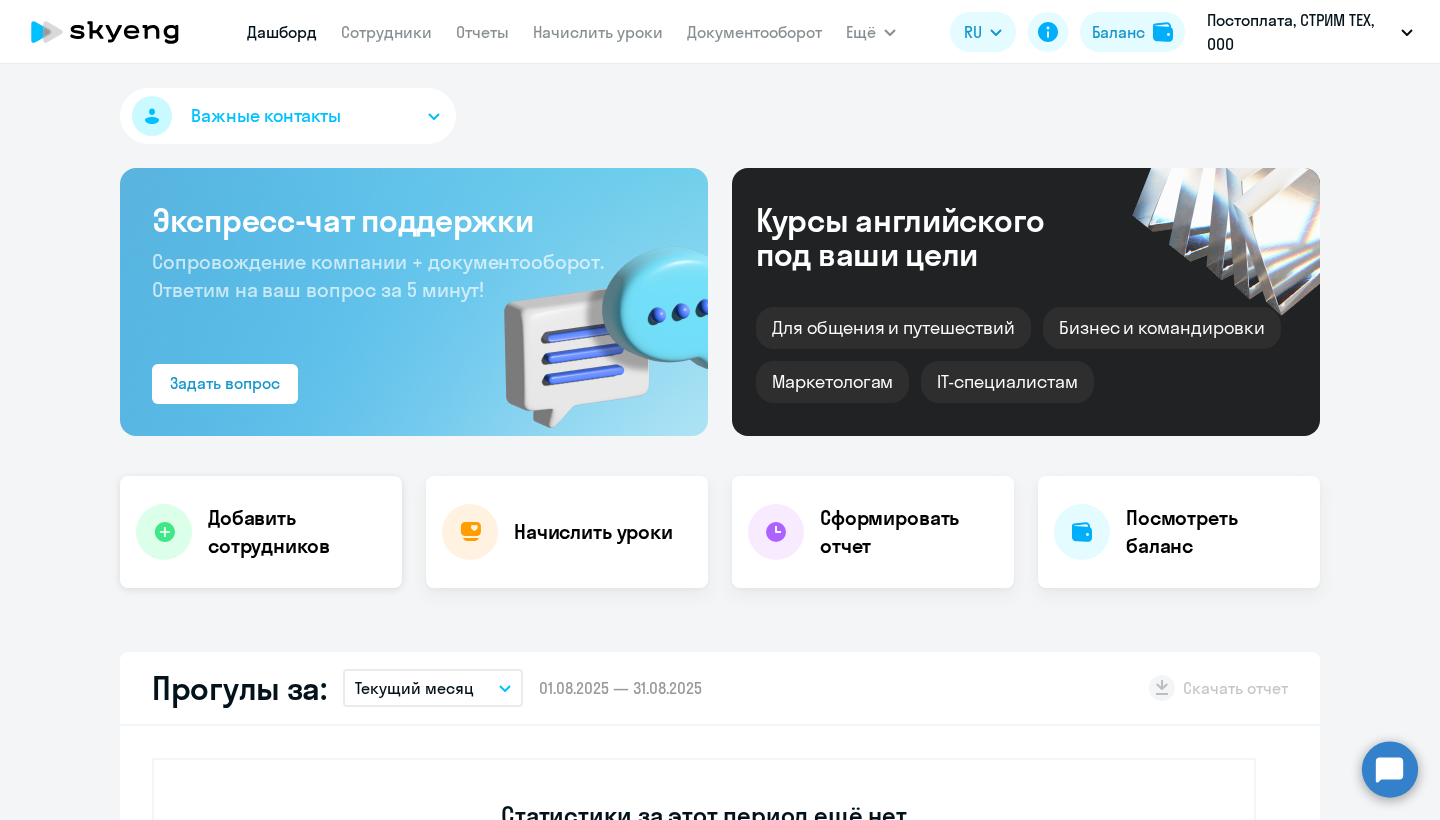 scroll, scrollTop: 0, scrollLeft: 0, axis: both 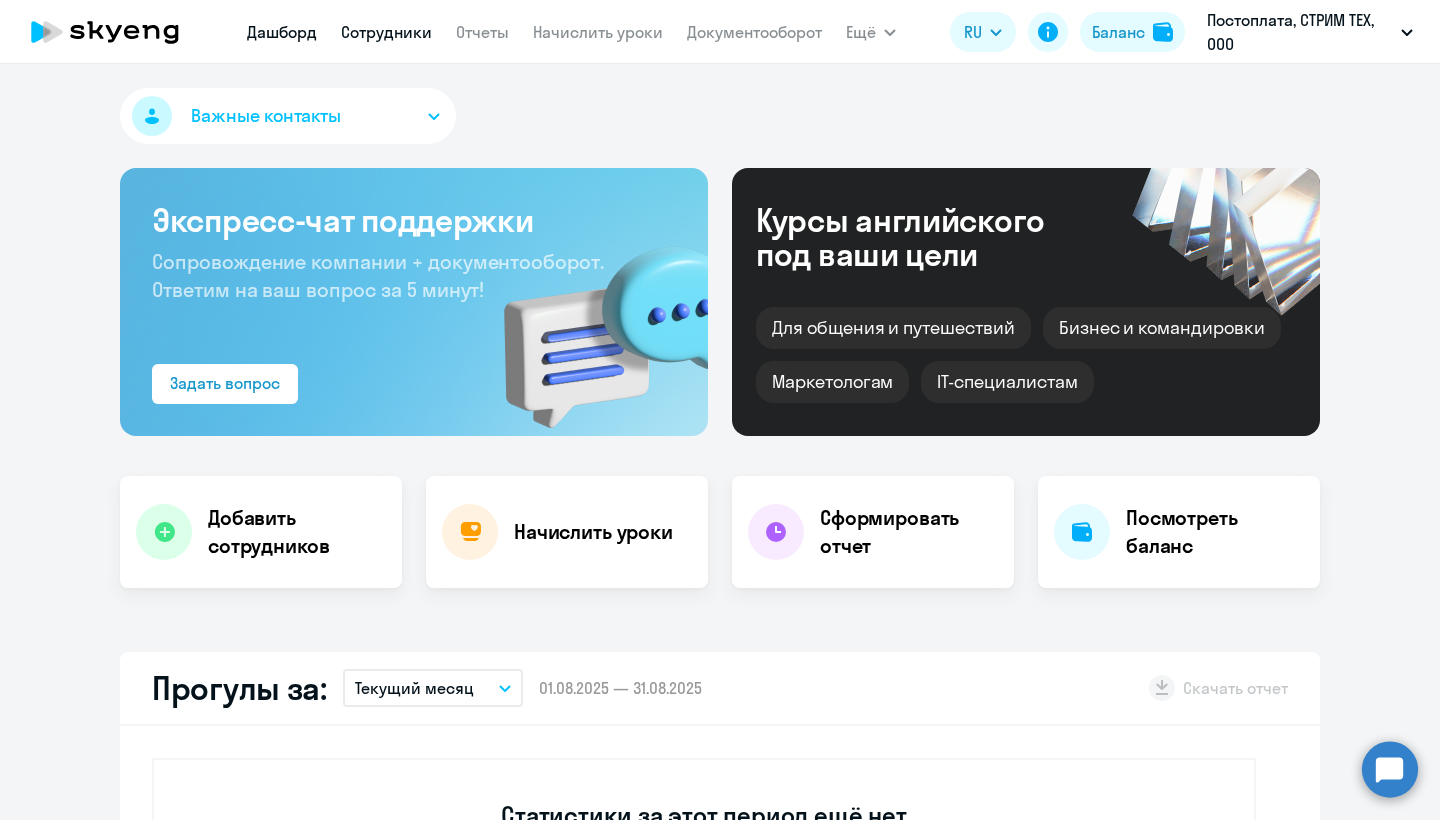 click on "Сотрудники" at bounding box center [386, 32] 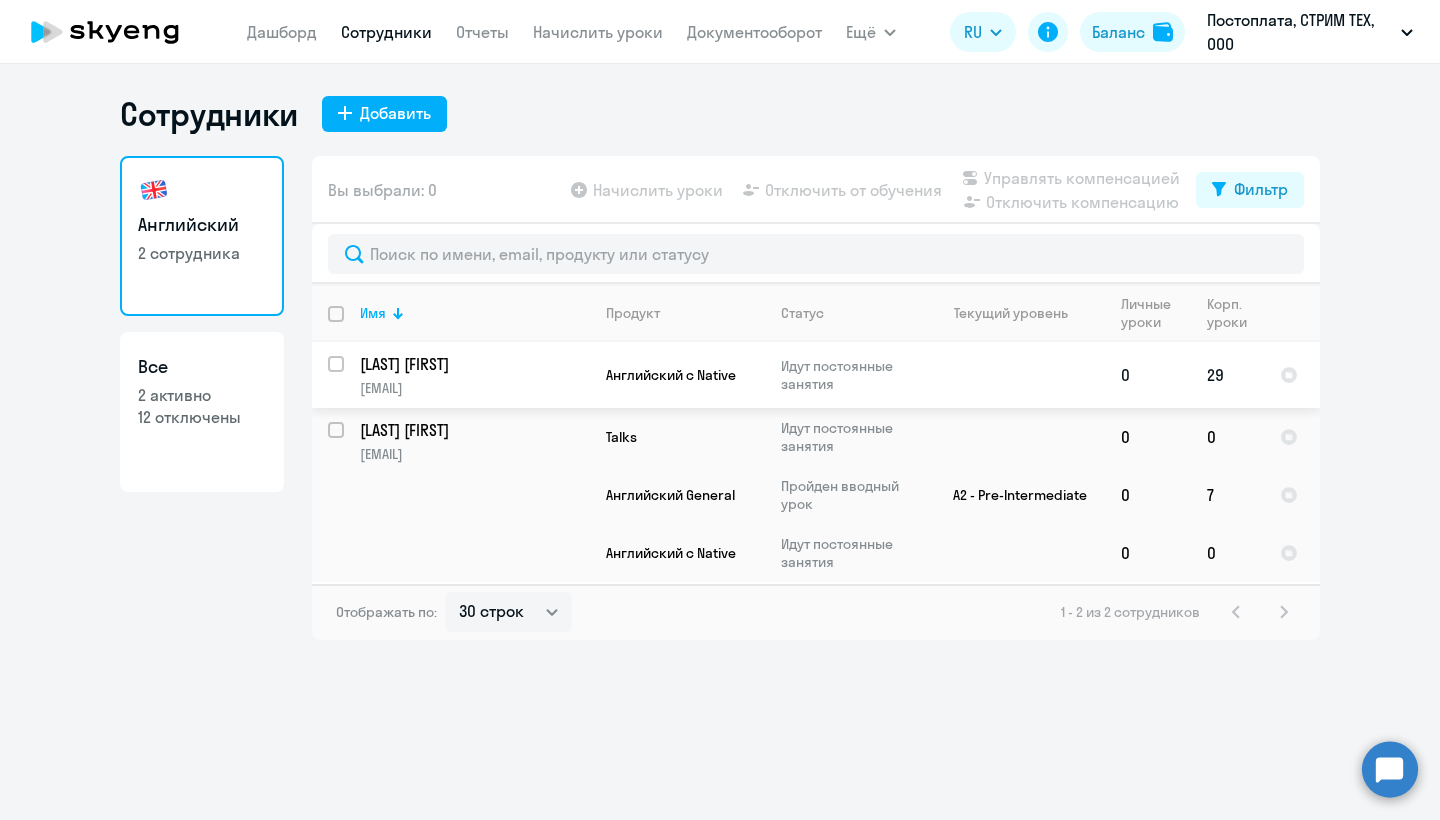 click at bounding box center (348, 376) 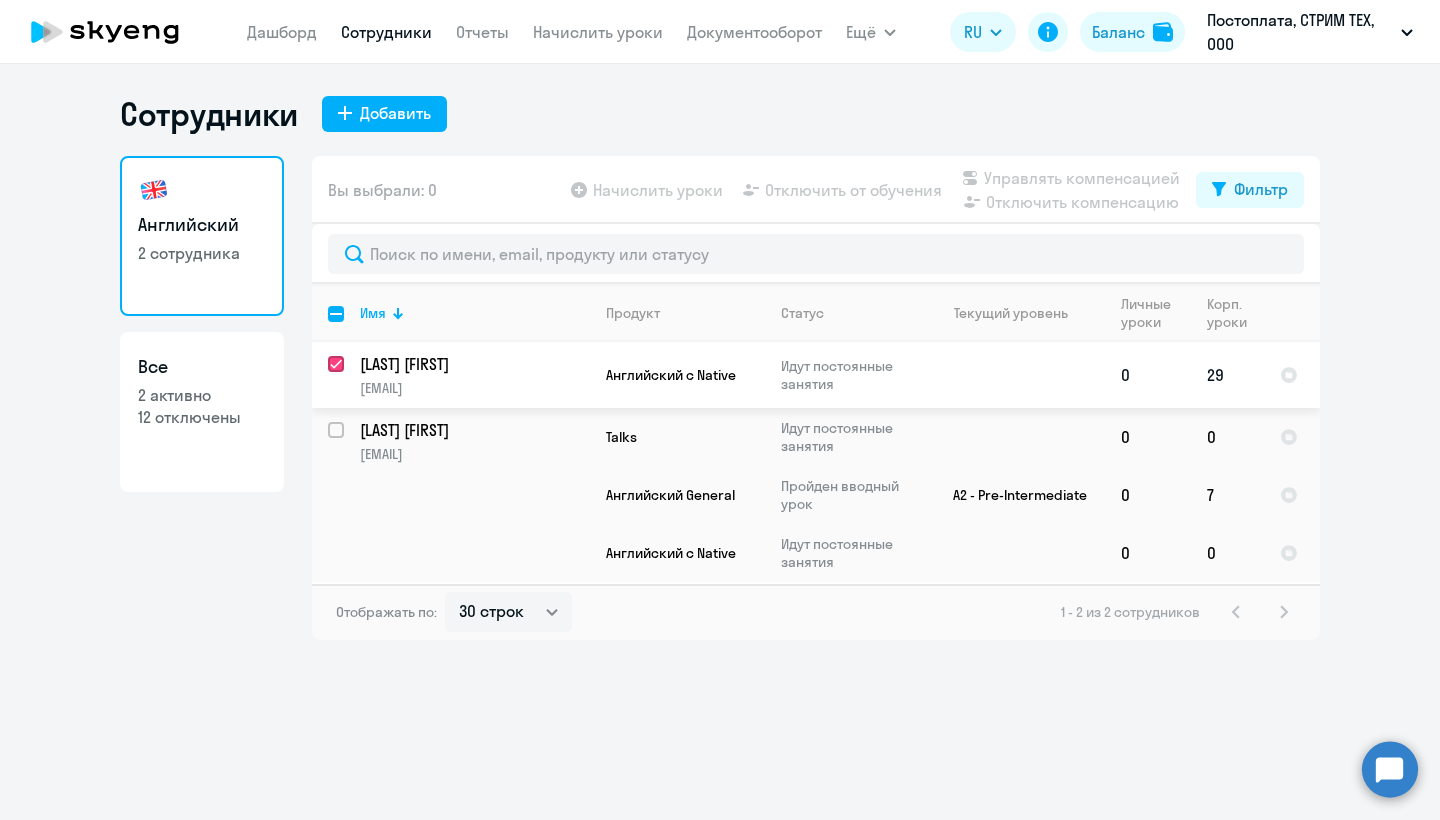 checkbox on "true" 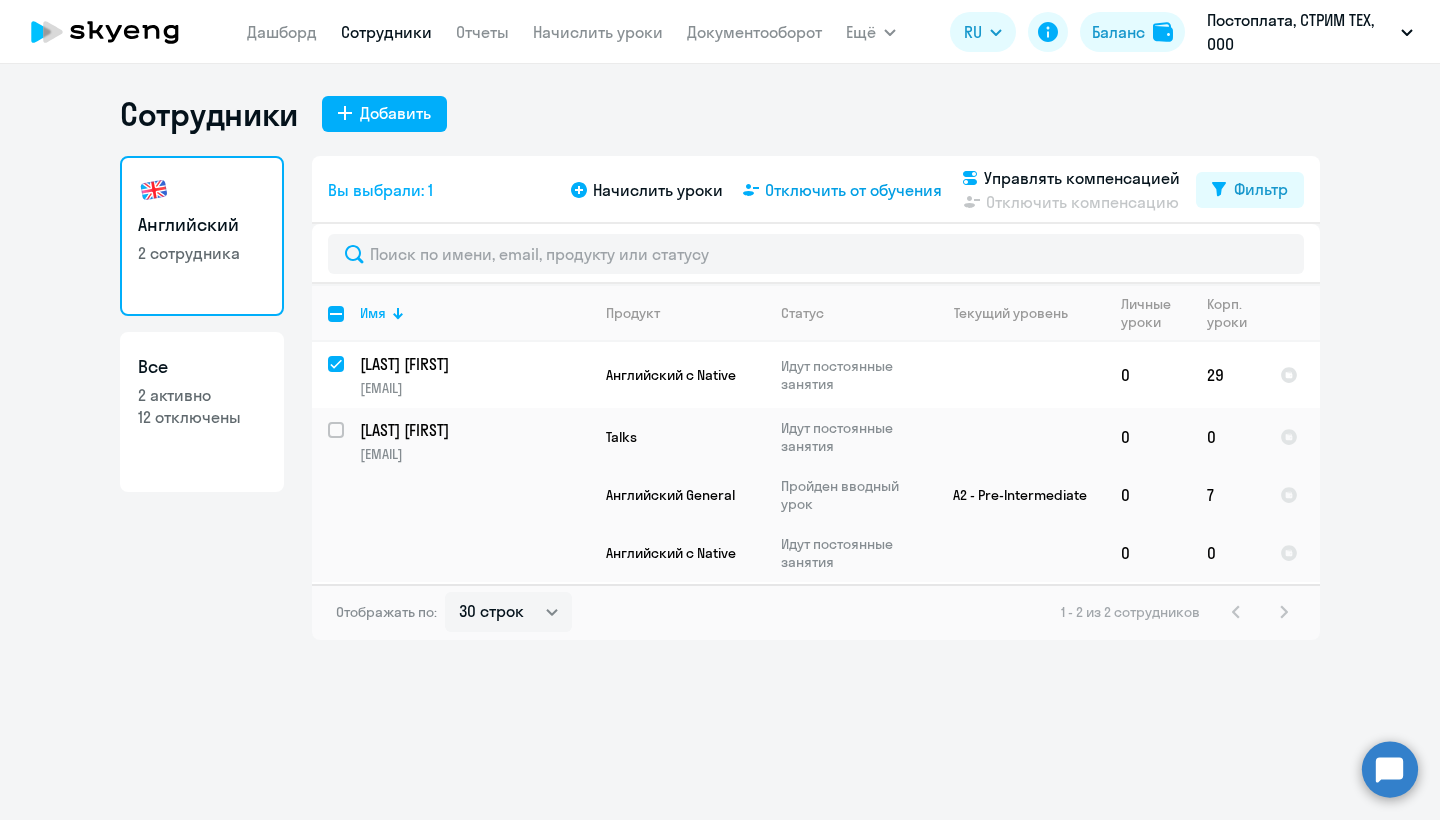 click on "Отключить от обучения" 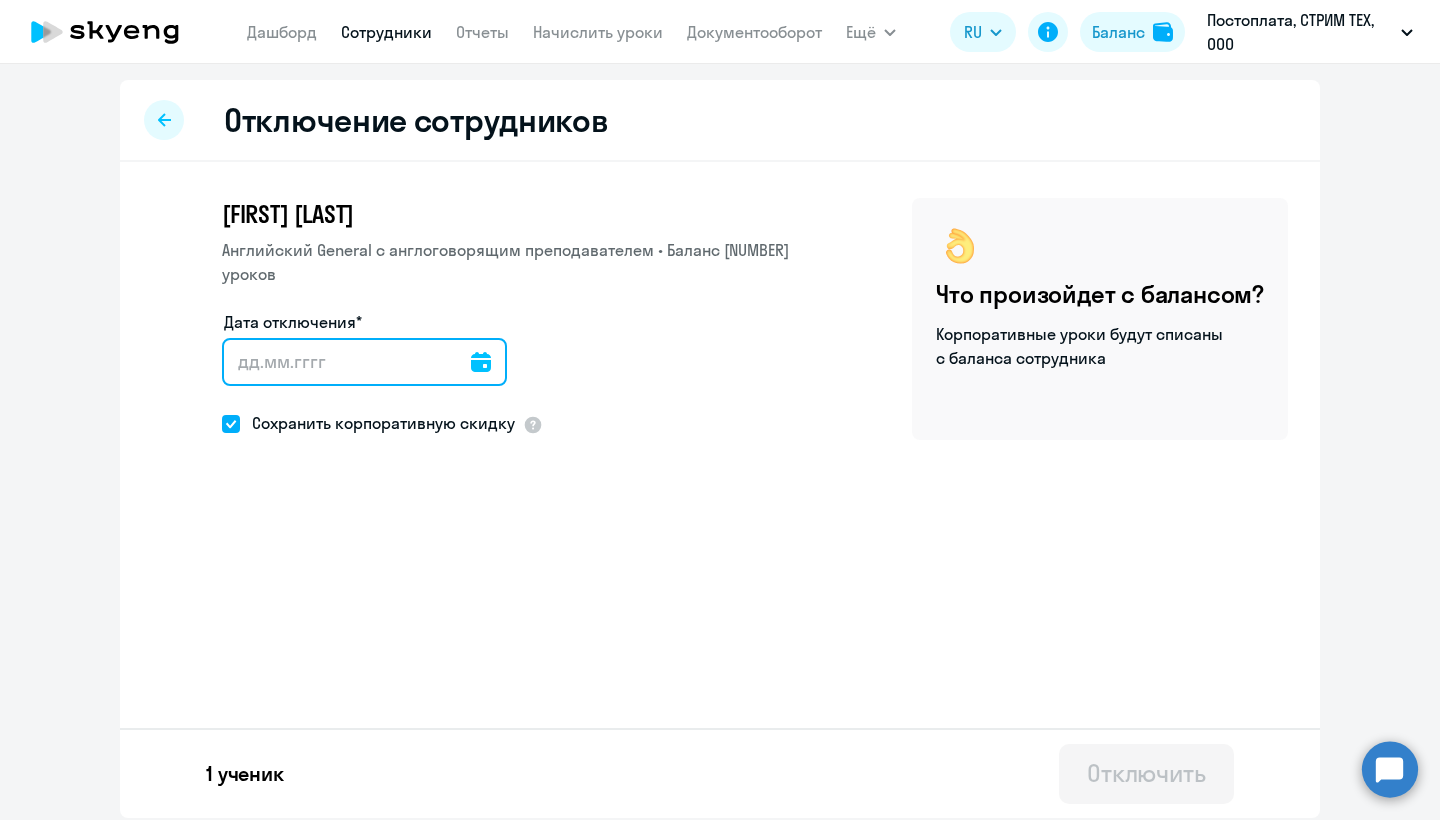 click on "Дата отключения*" at bounding box center (364, 362) 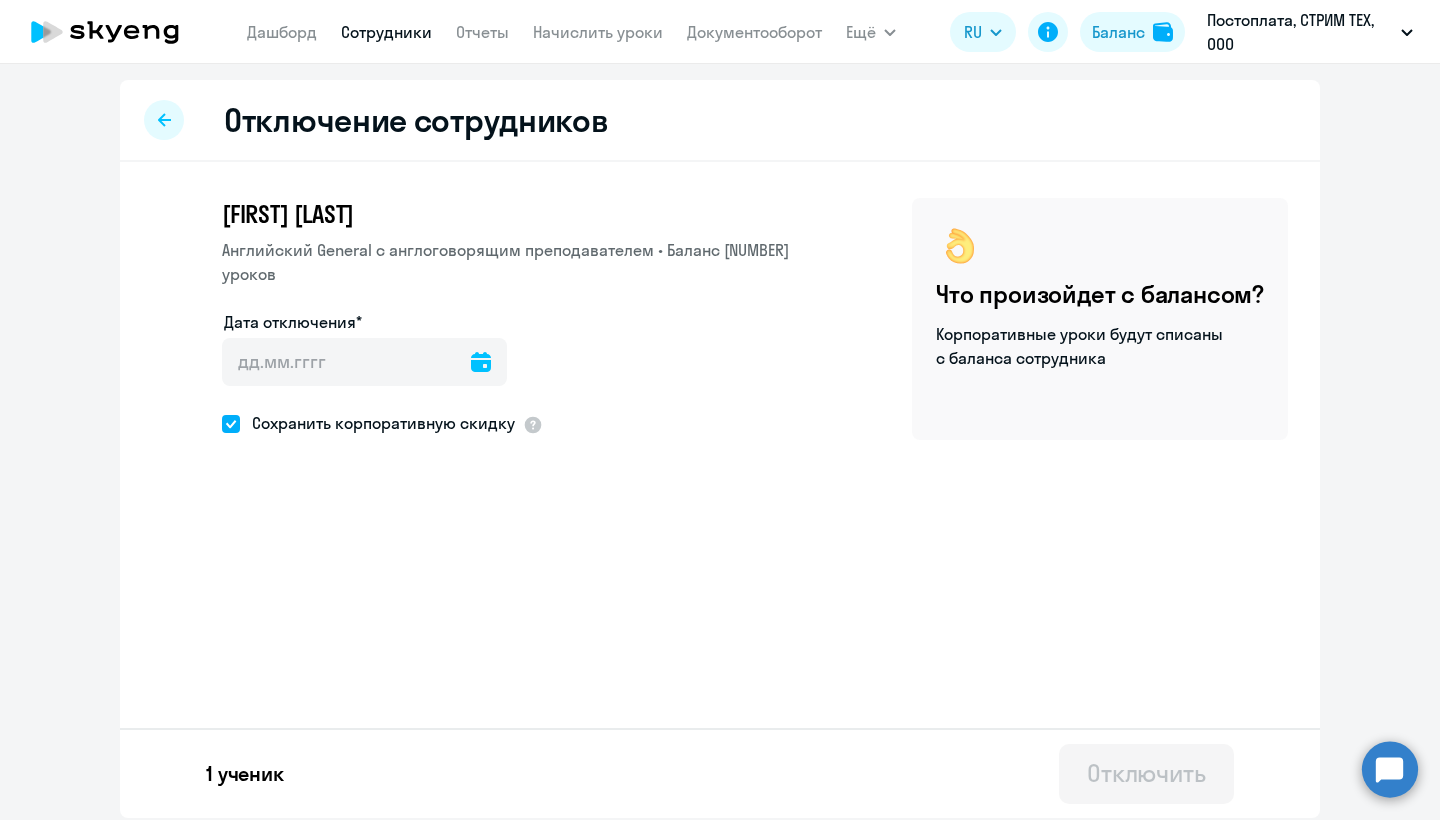 click 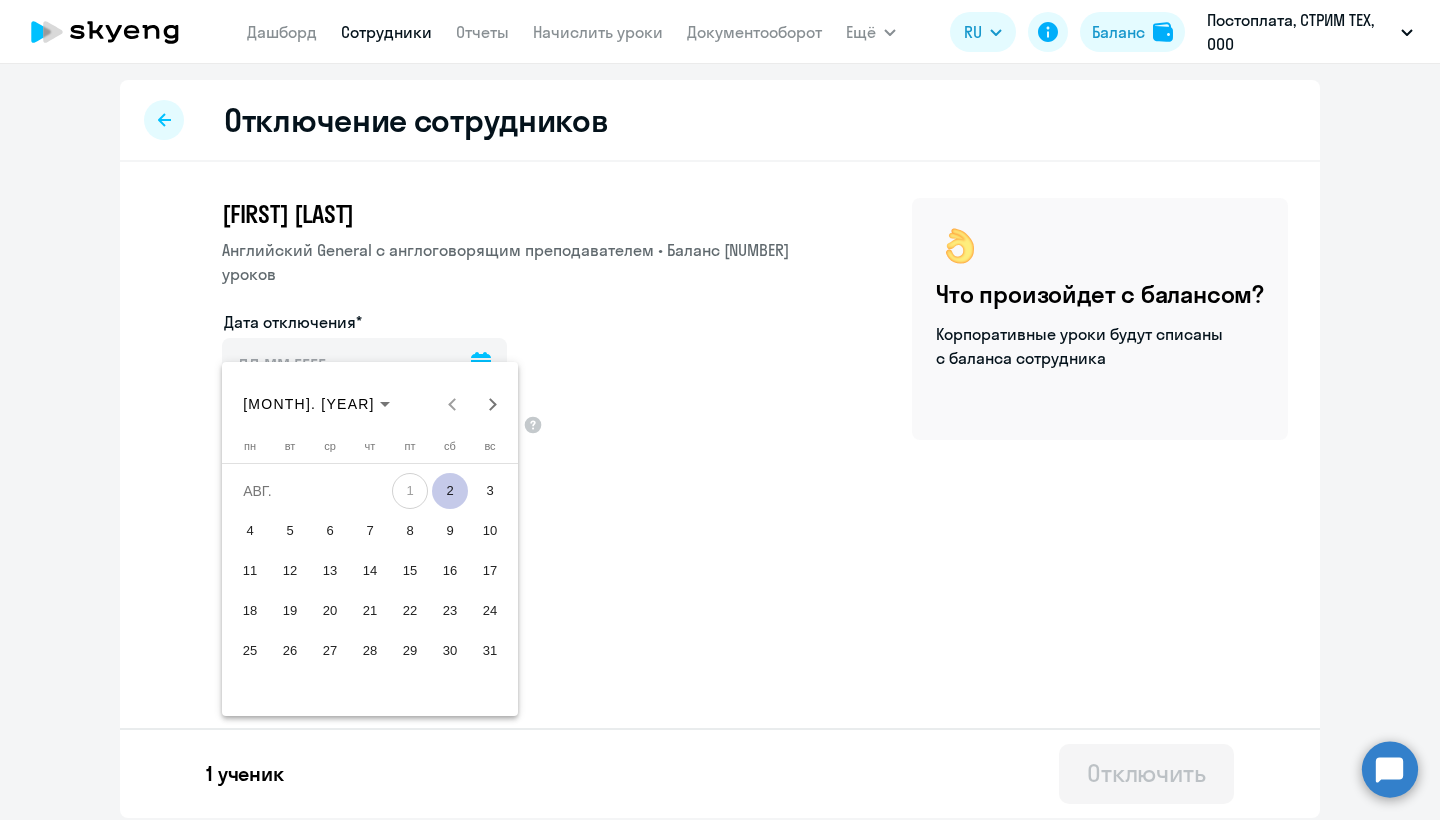 click on "2" at bounding box center (450, 491) 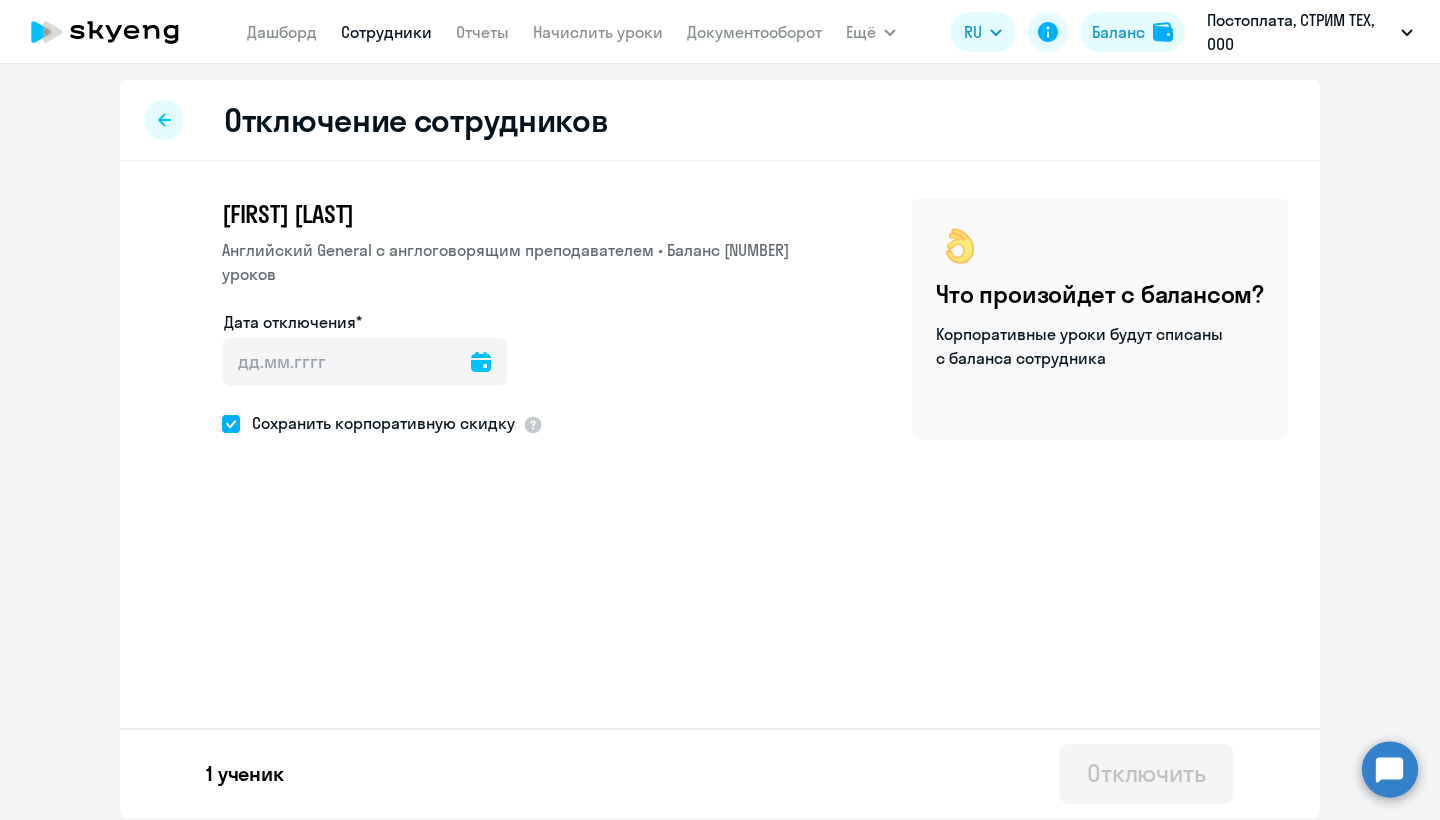 type on "02.08.2025" 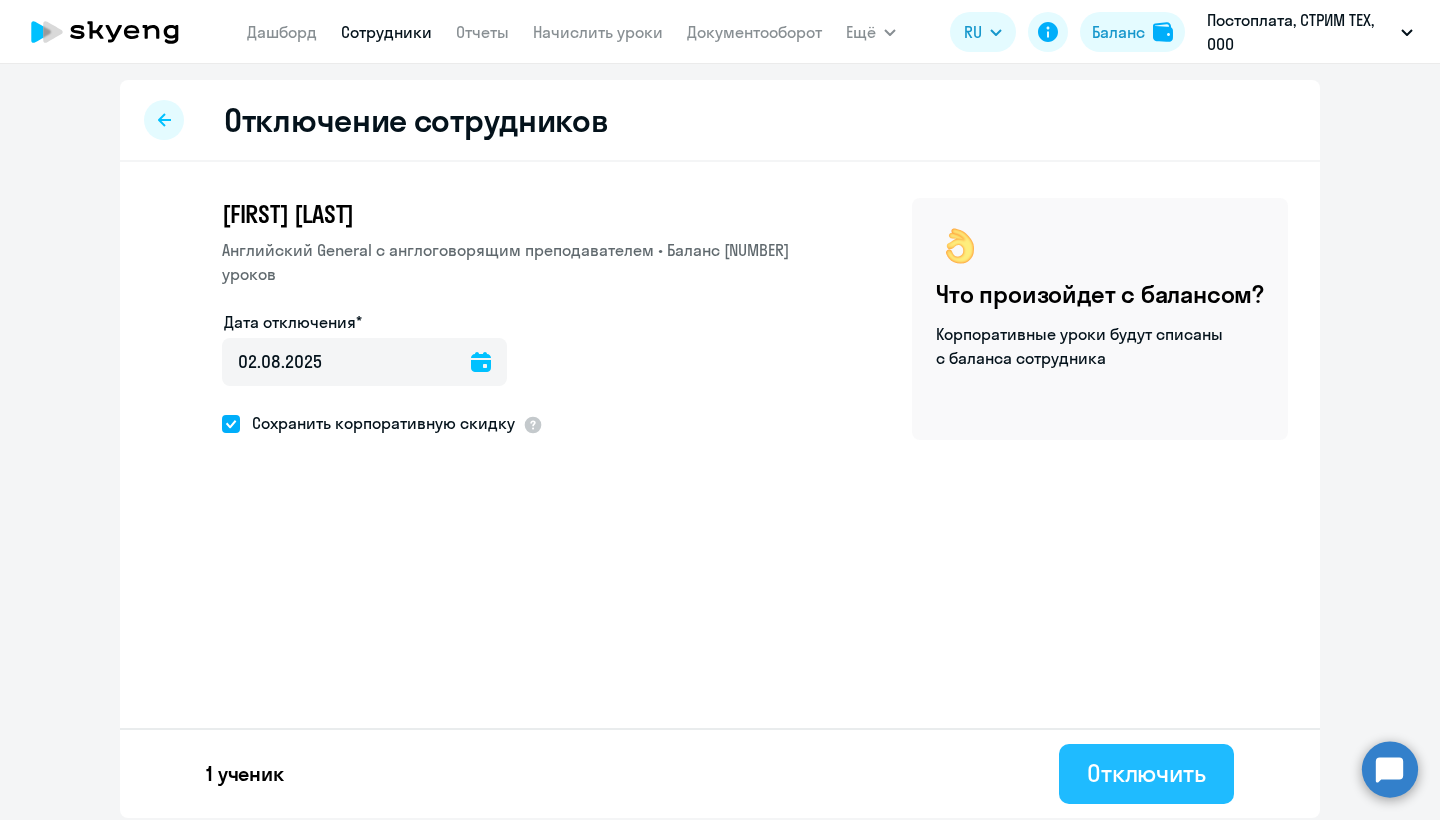 click on "Отключить" 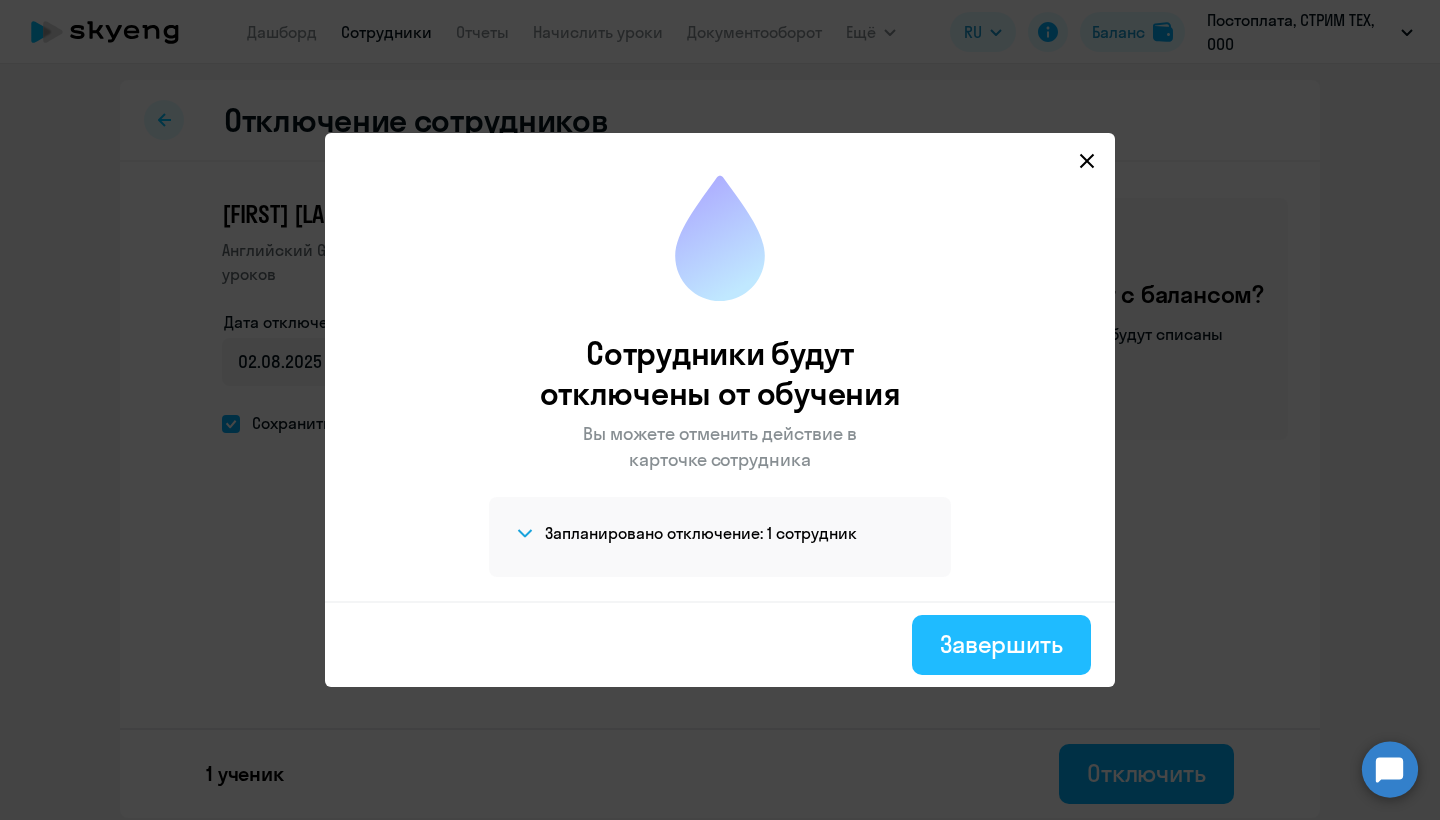click on "Завершить" at bounding box center (1001, 644) 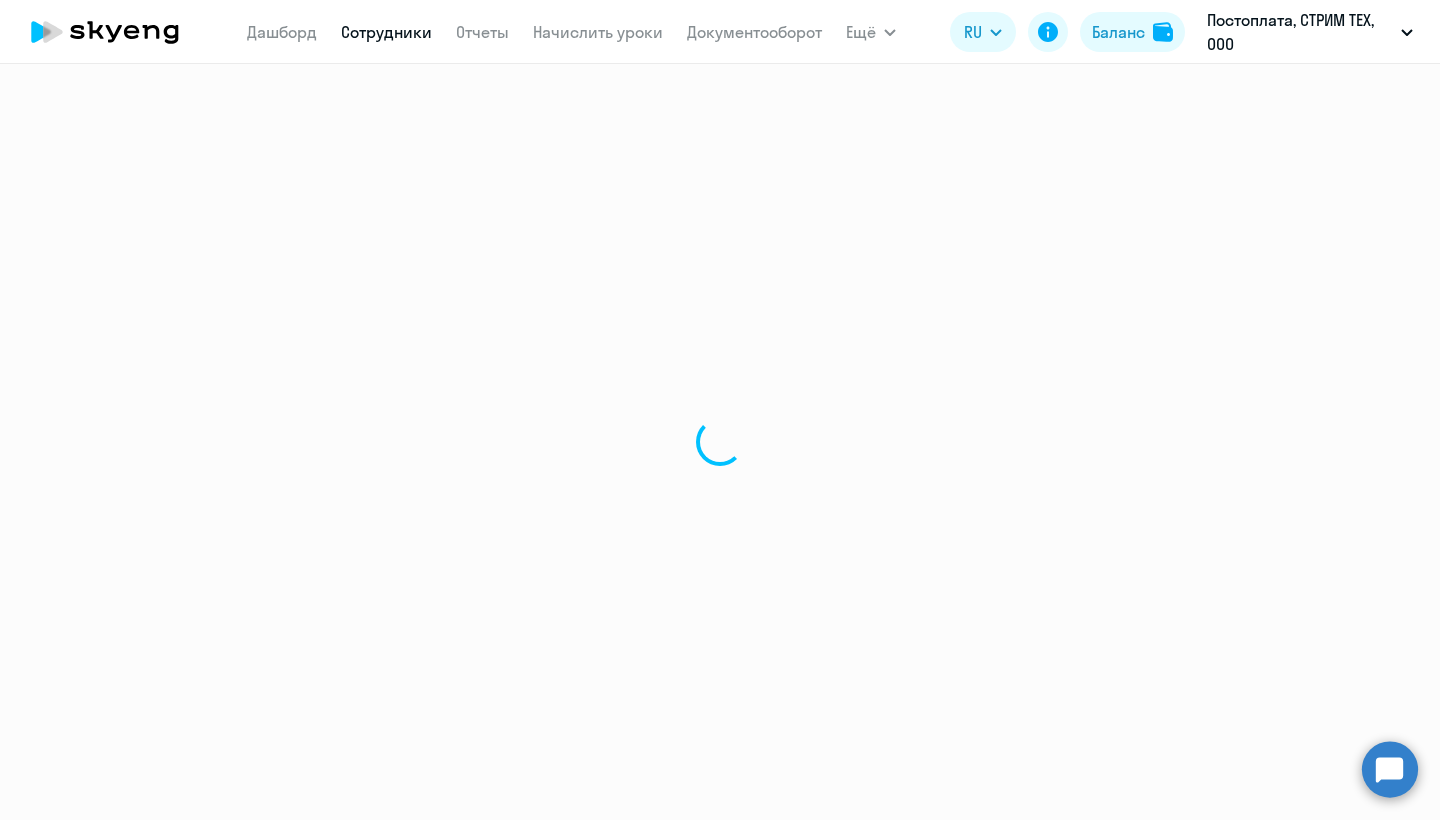 select on "30" 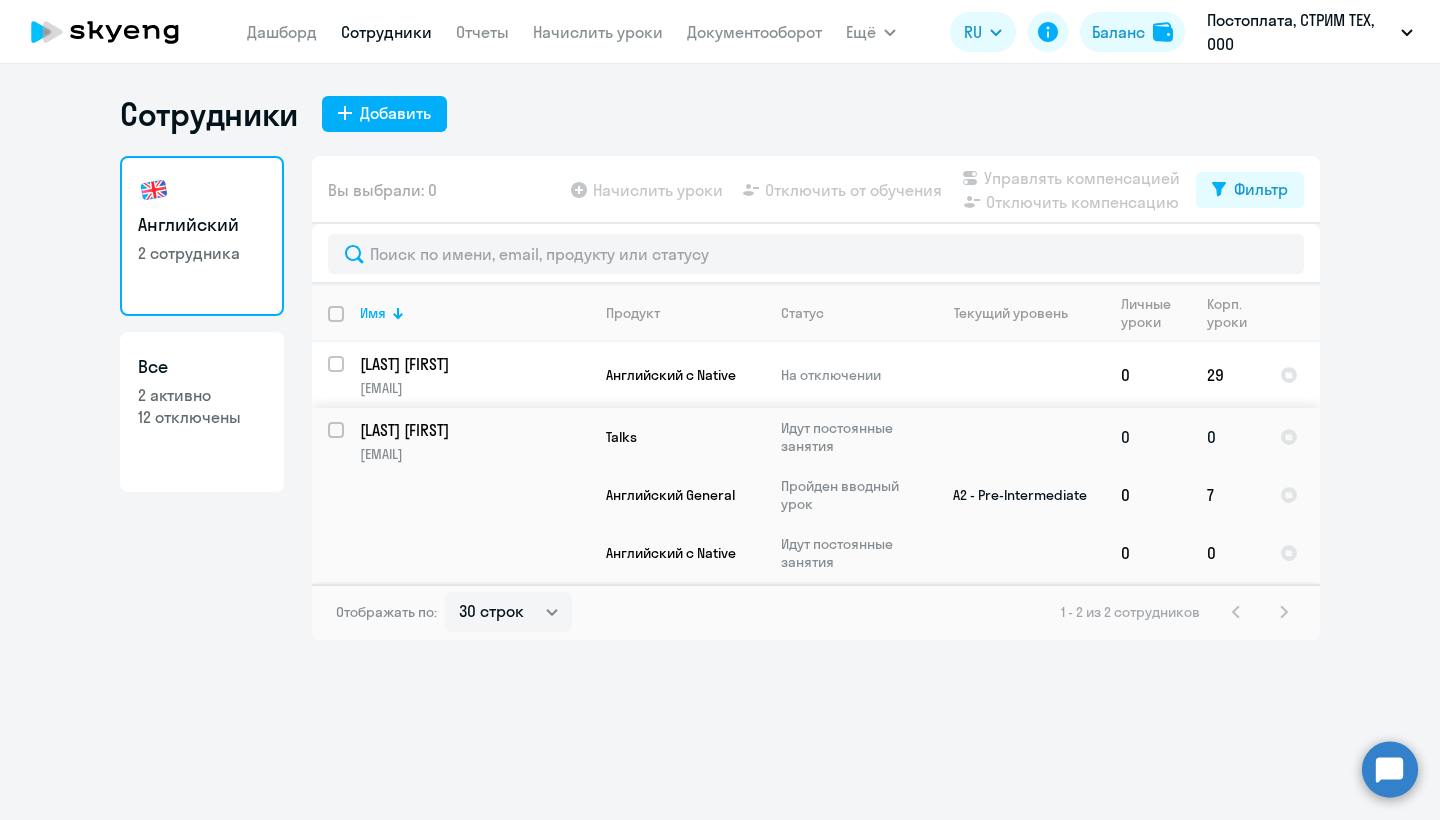 click at bounding box center [348, 442] 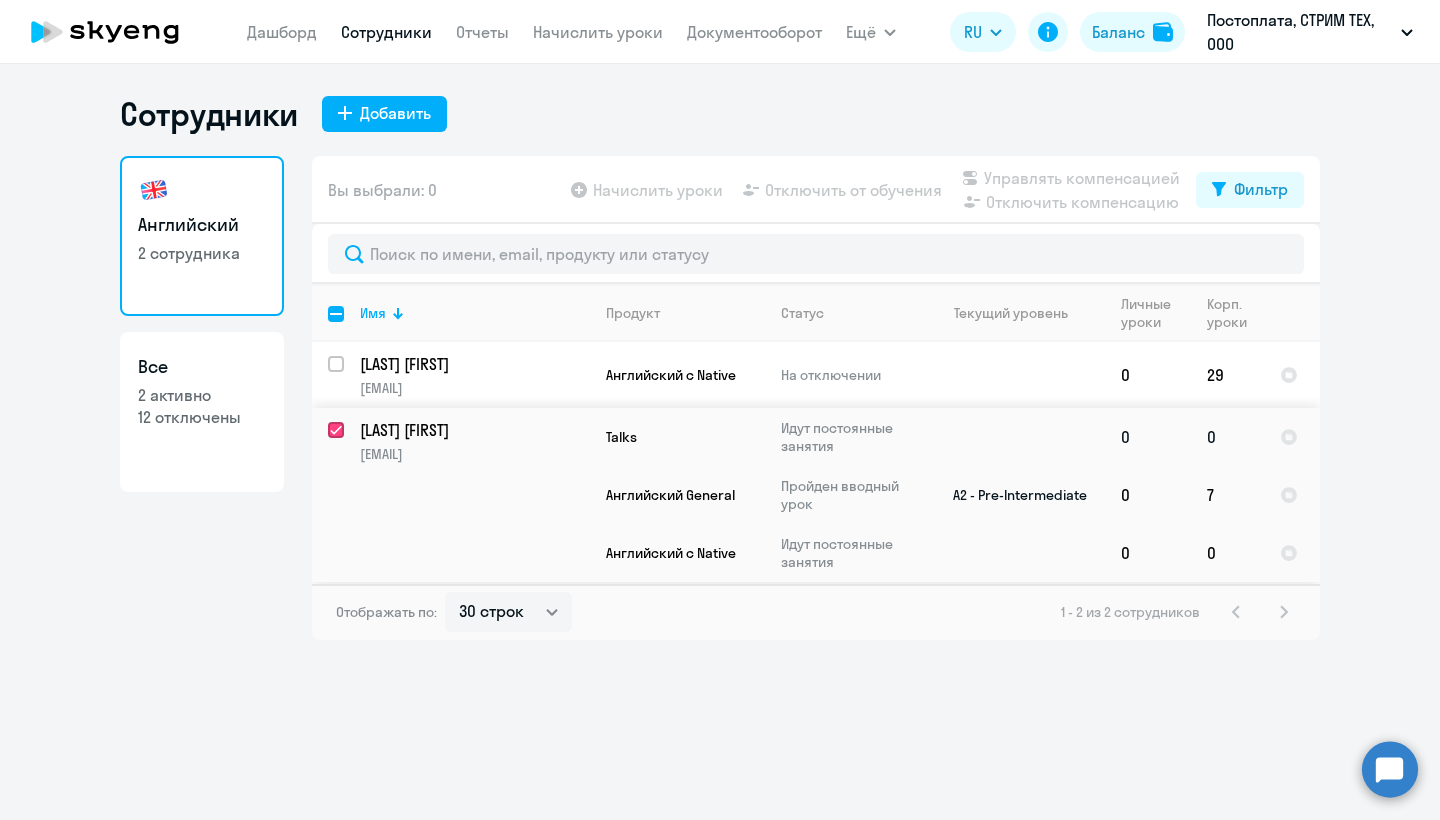 checkbox on "true" 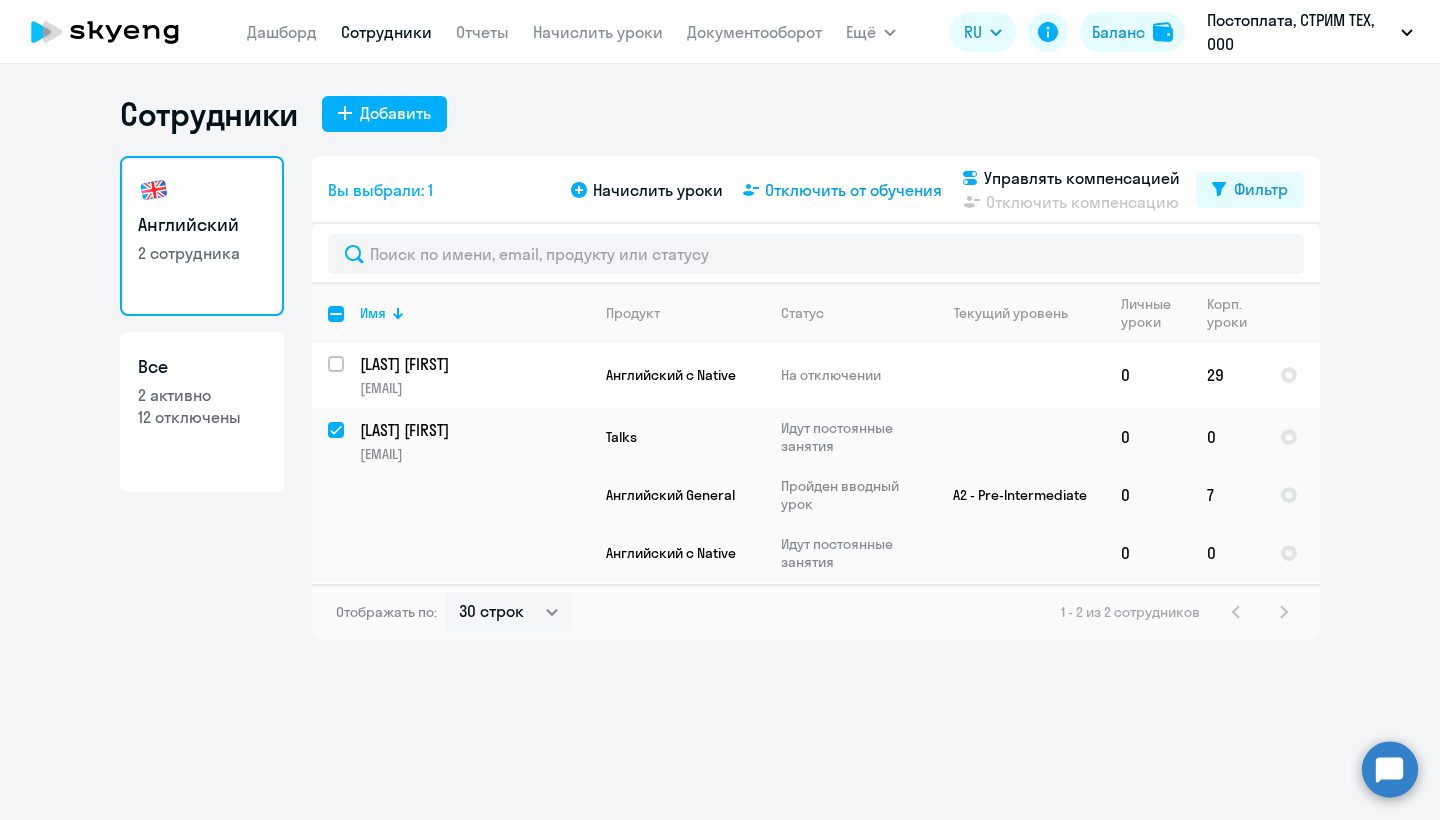 click on "Отключить от обучения" 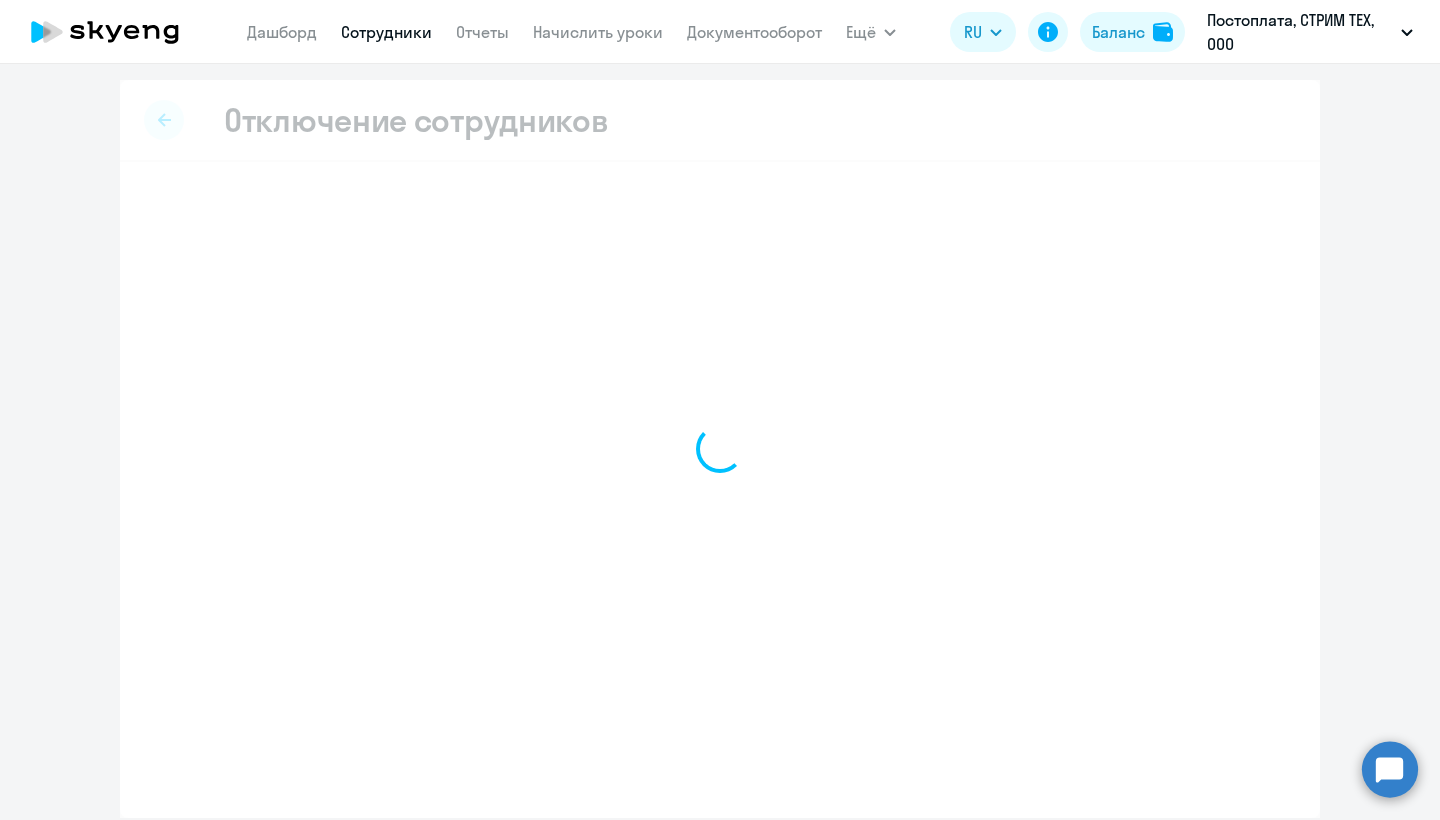 select on "all" 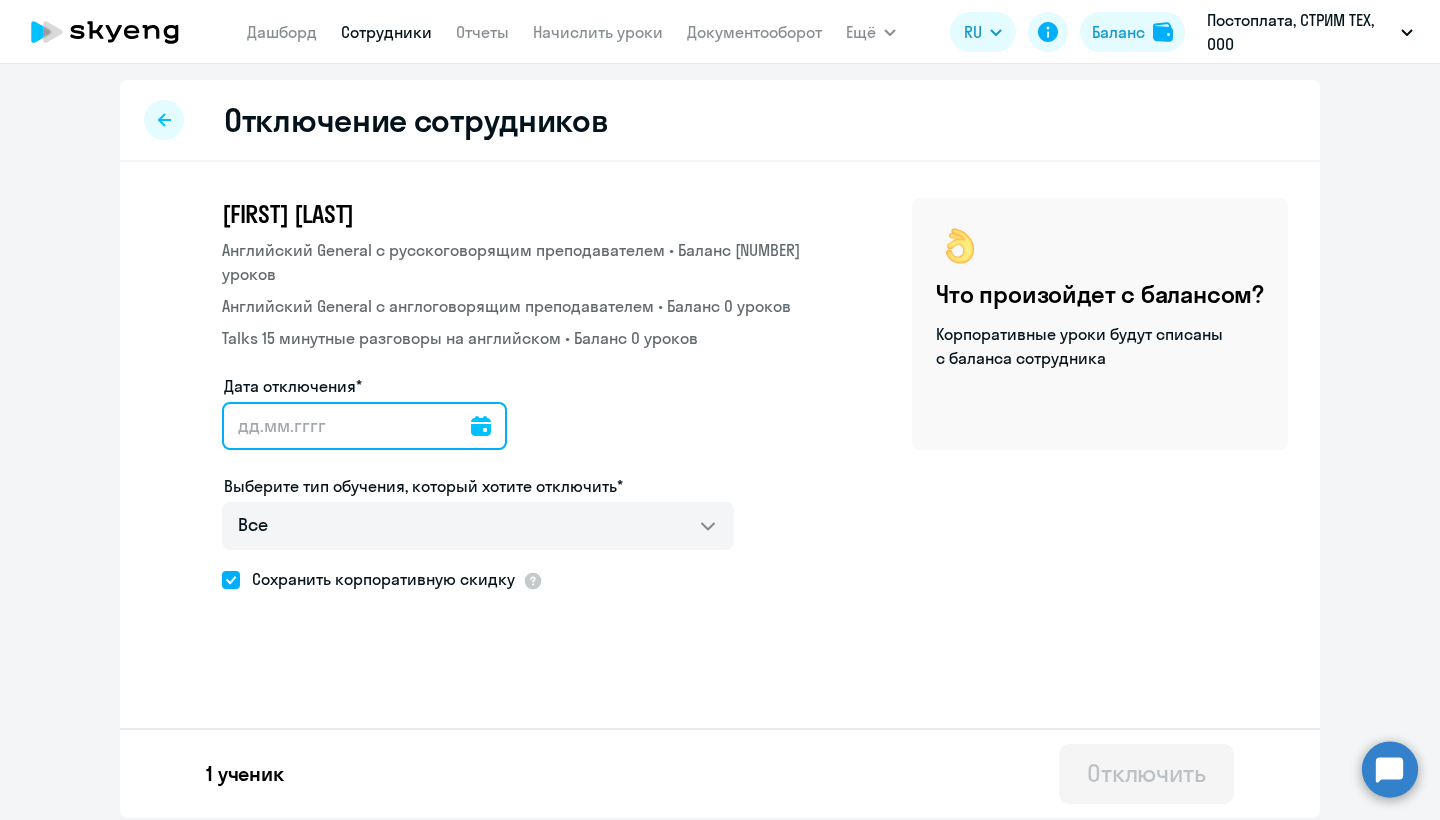 click on "Дата отключения*" at bounding box center [364, 426] 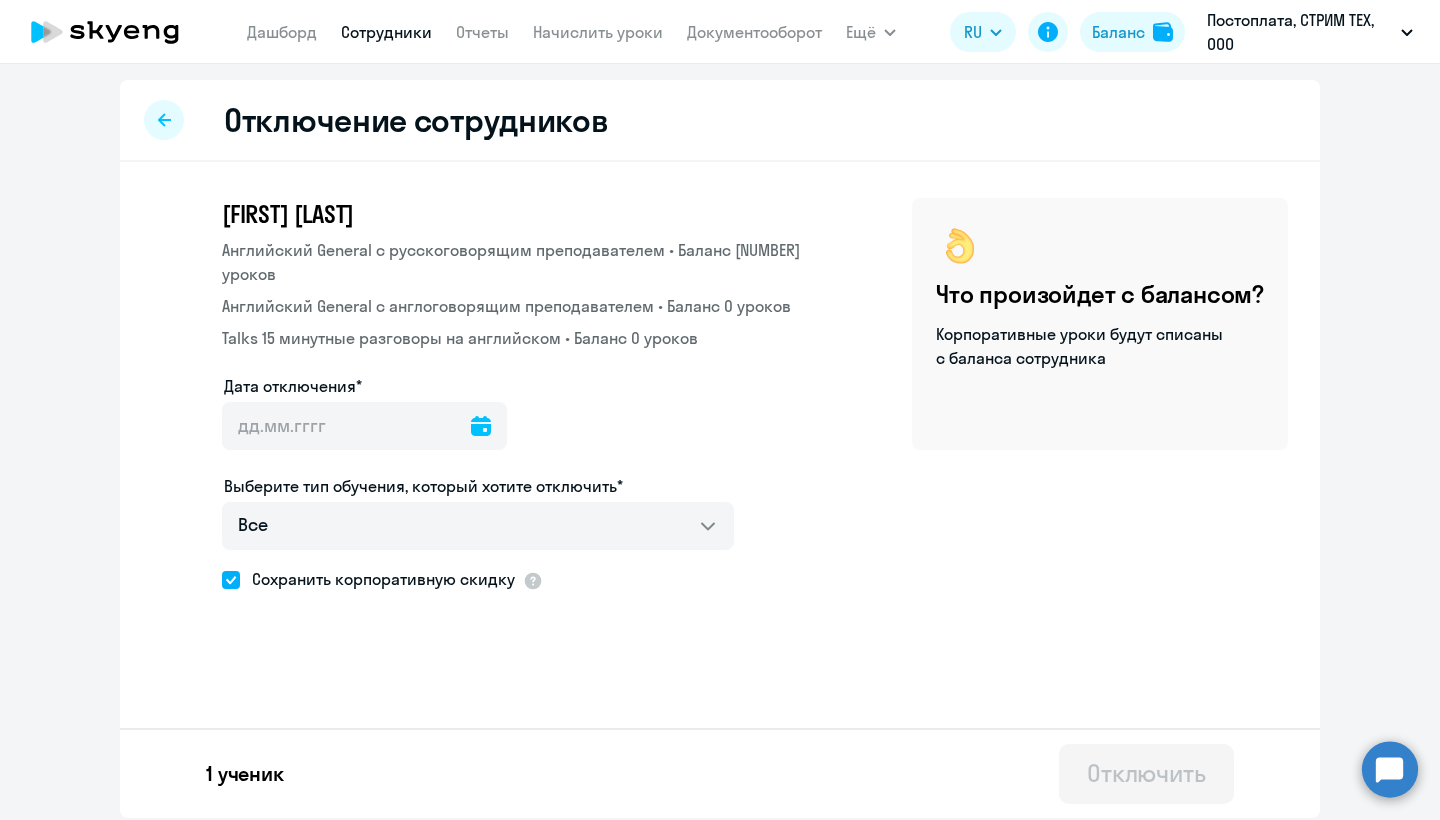 click 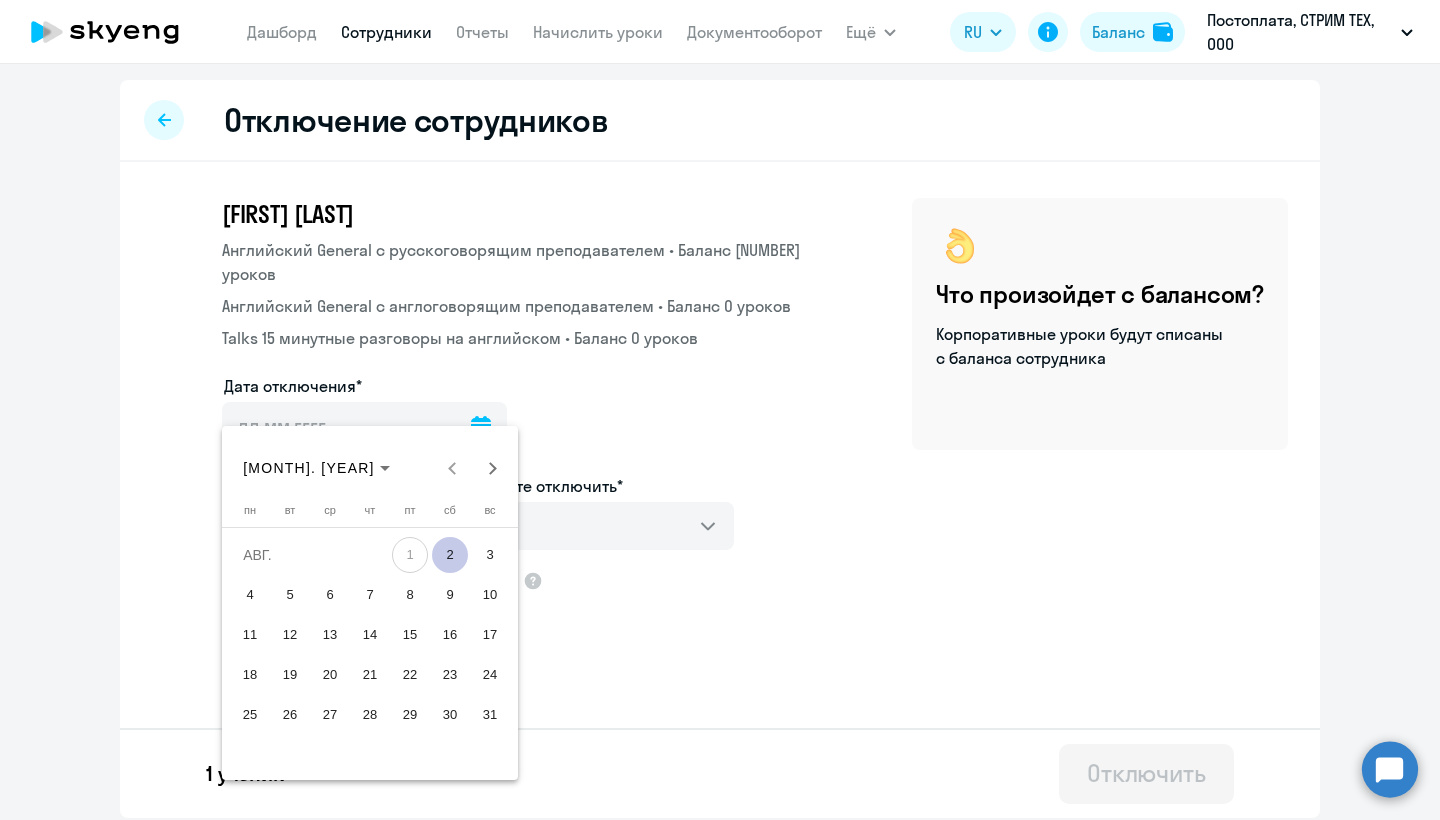 click on "2" at bounding box center [450, 555] 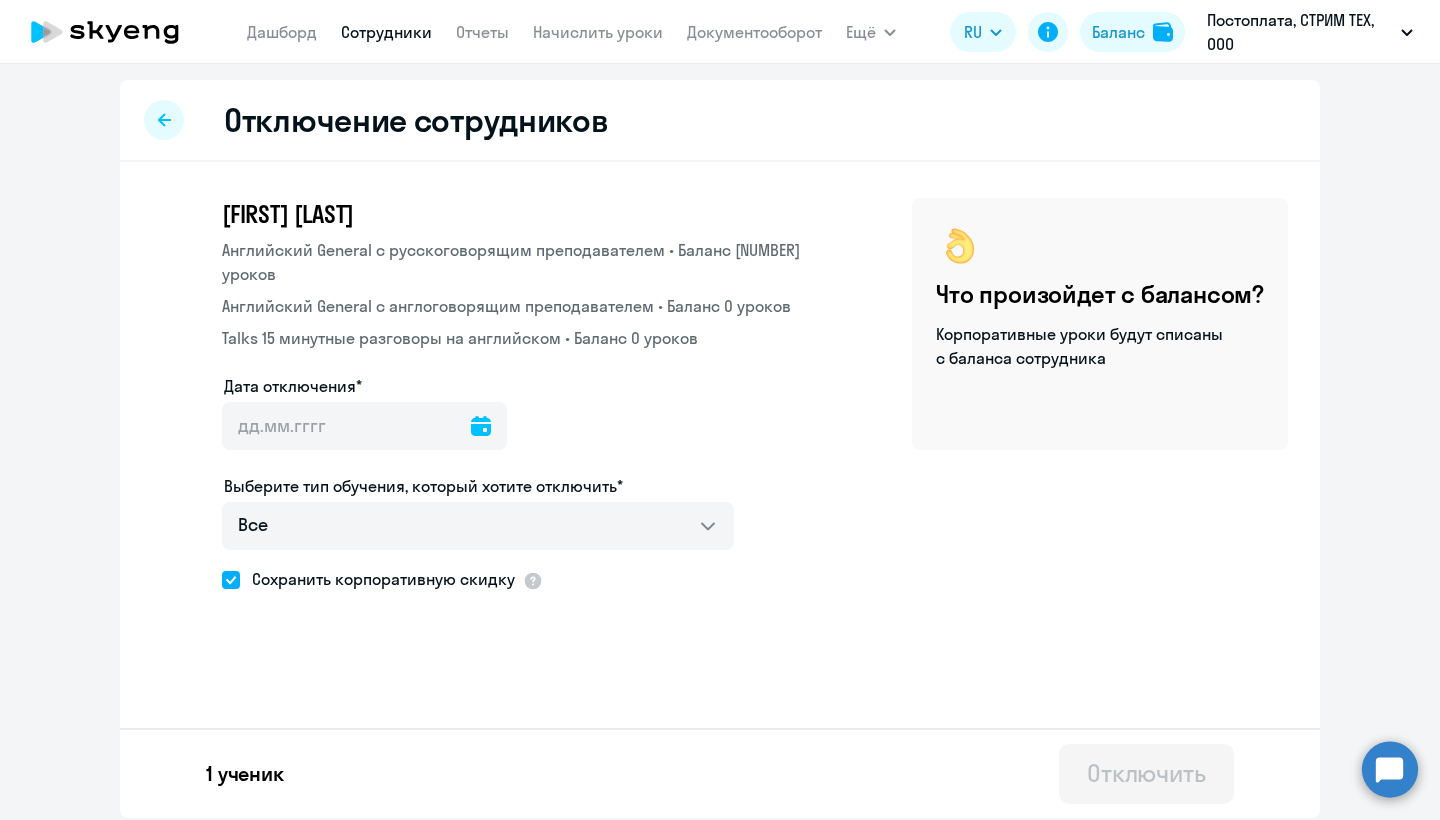 type on "02.08.2025" 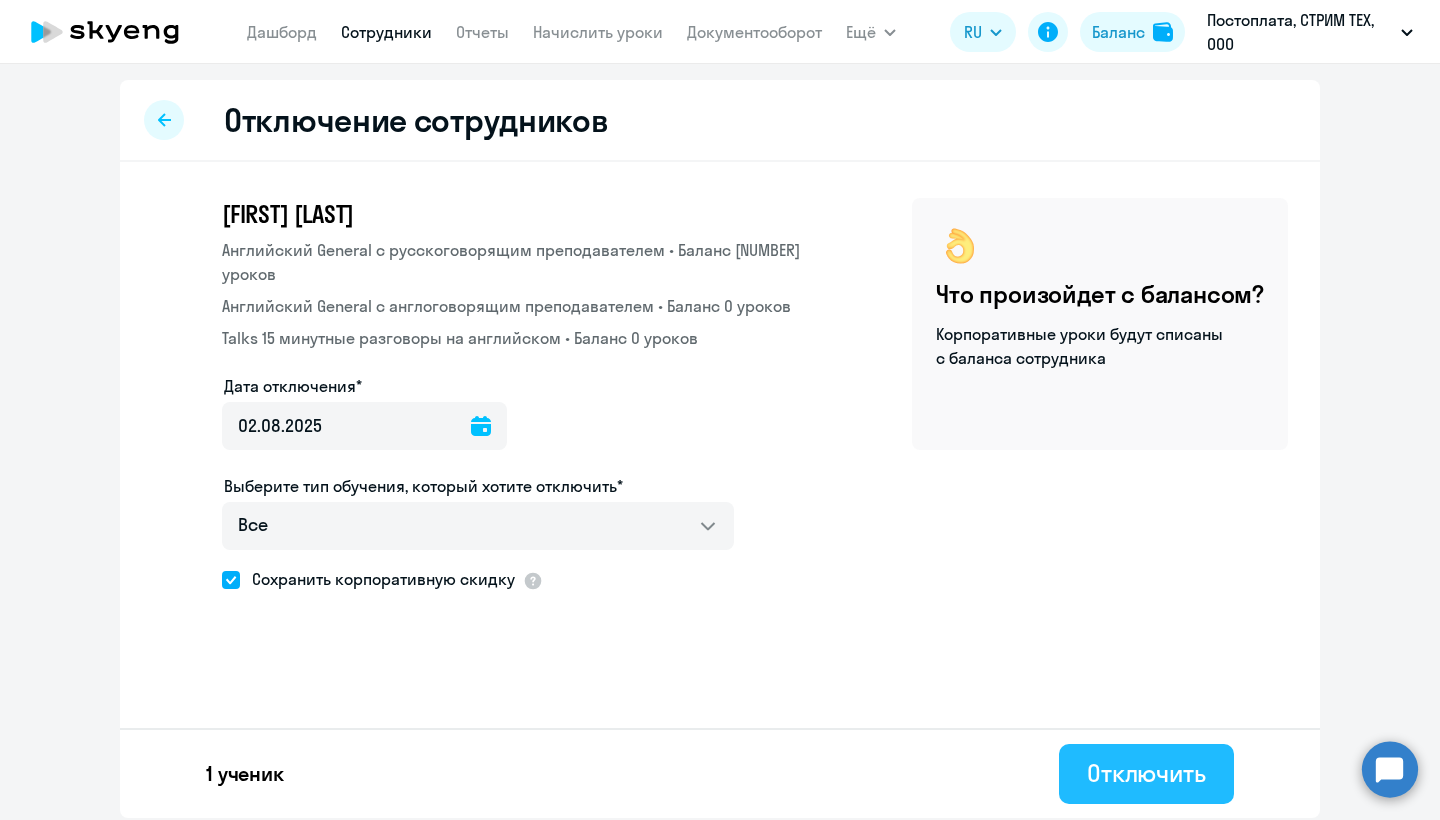 click on "Отключить" 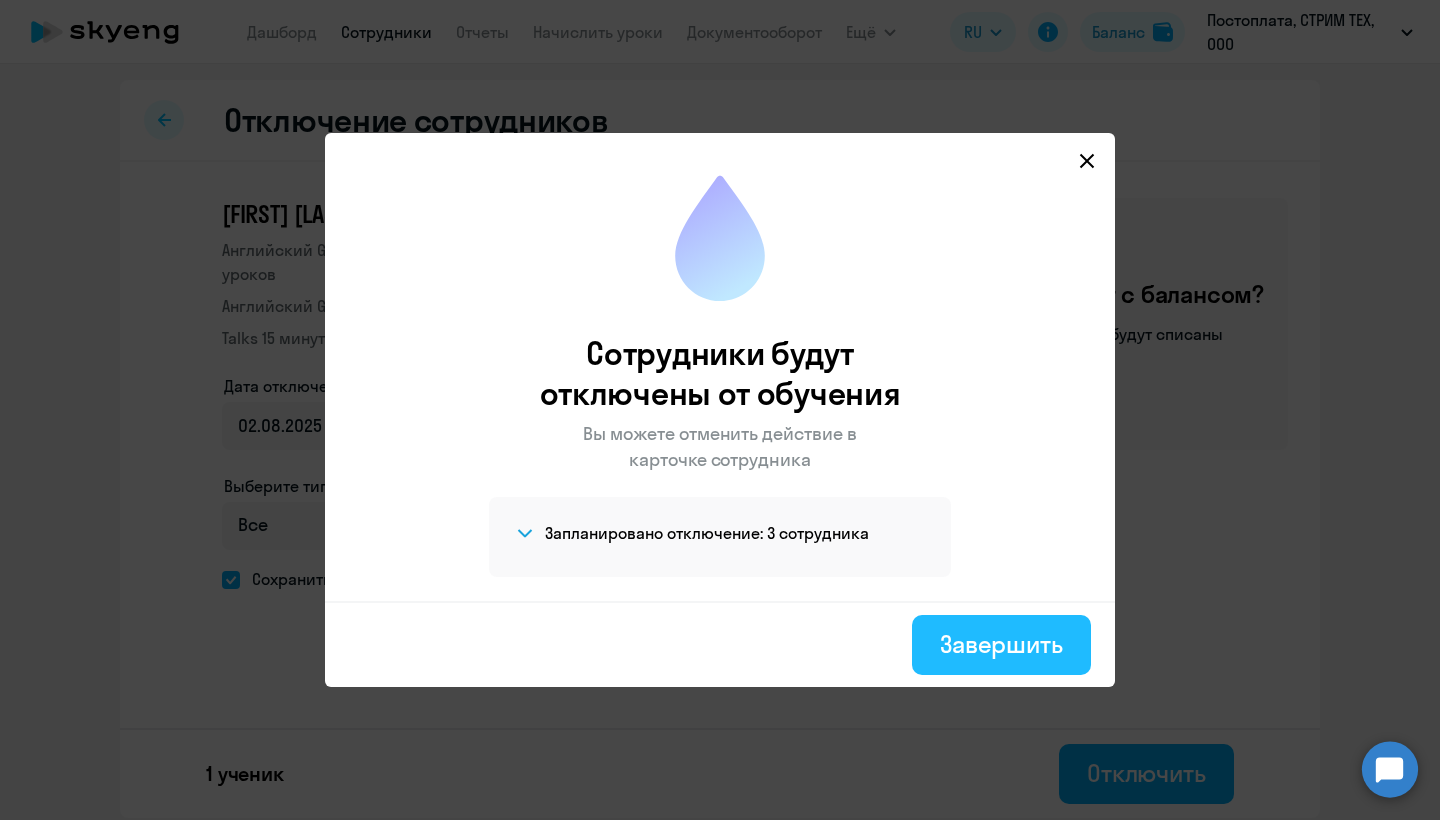 click on "Завершить" at bounding box center [1001, 644] 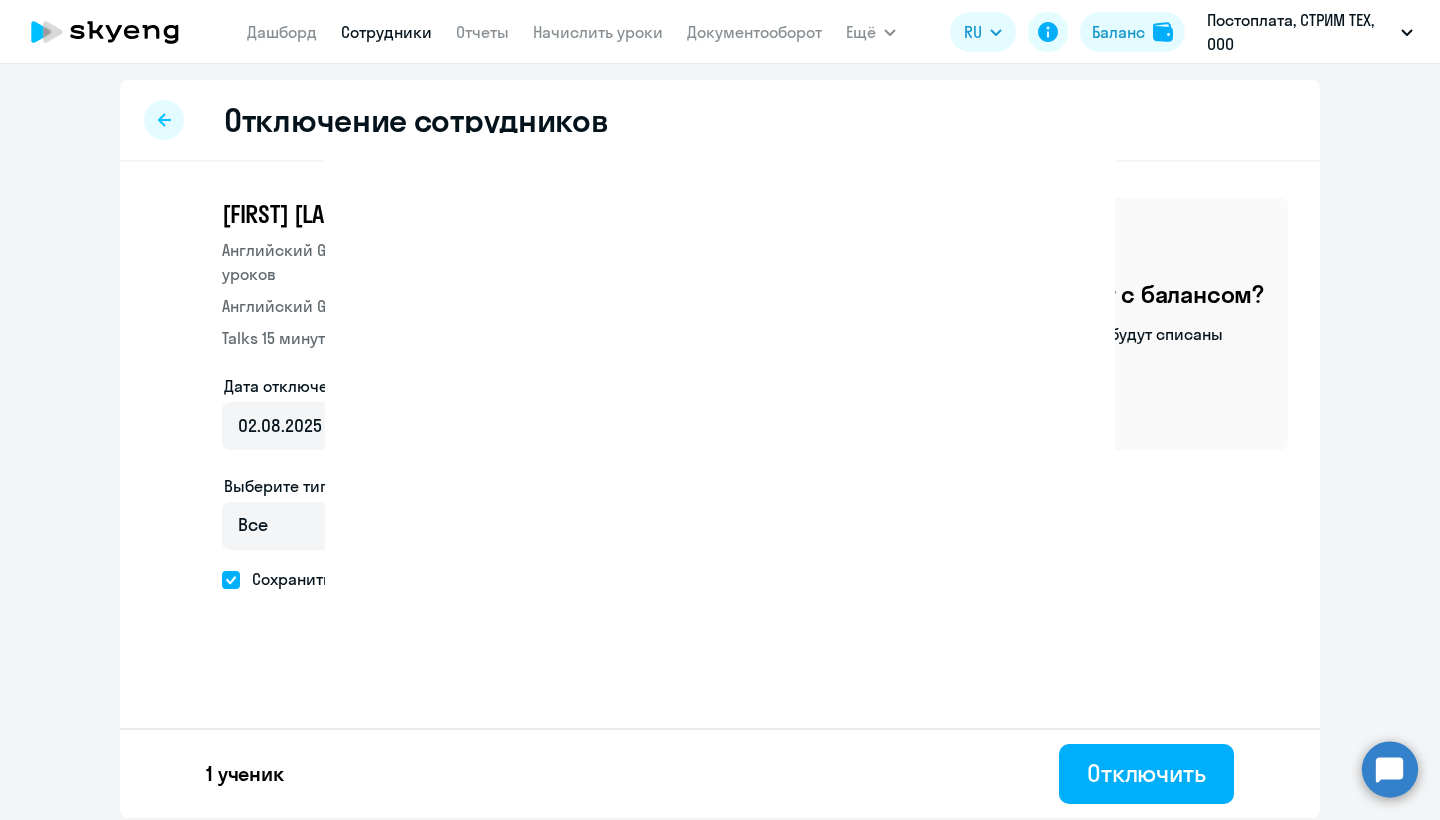select on "30" 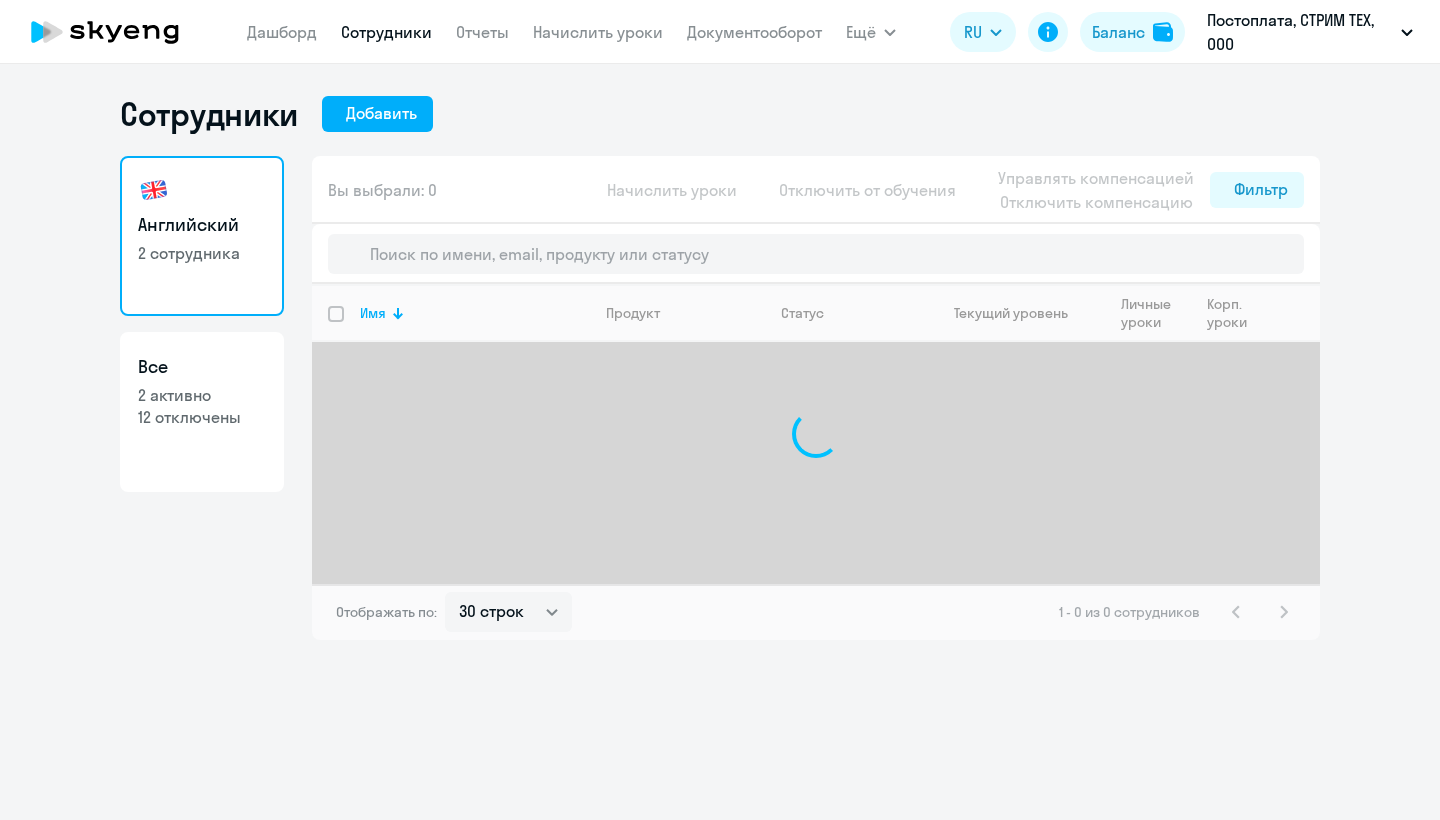select on "30" 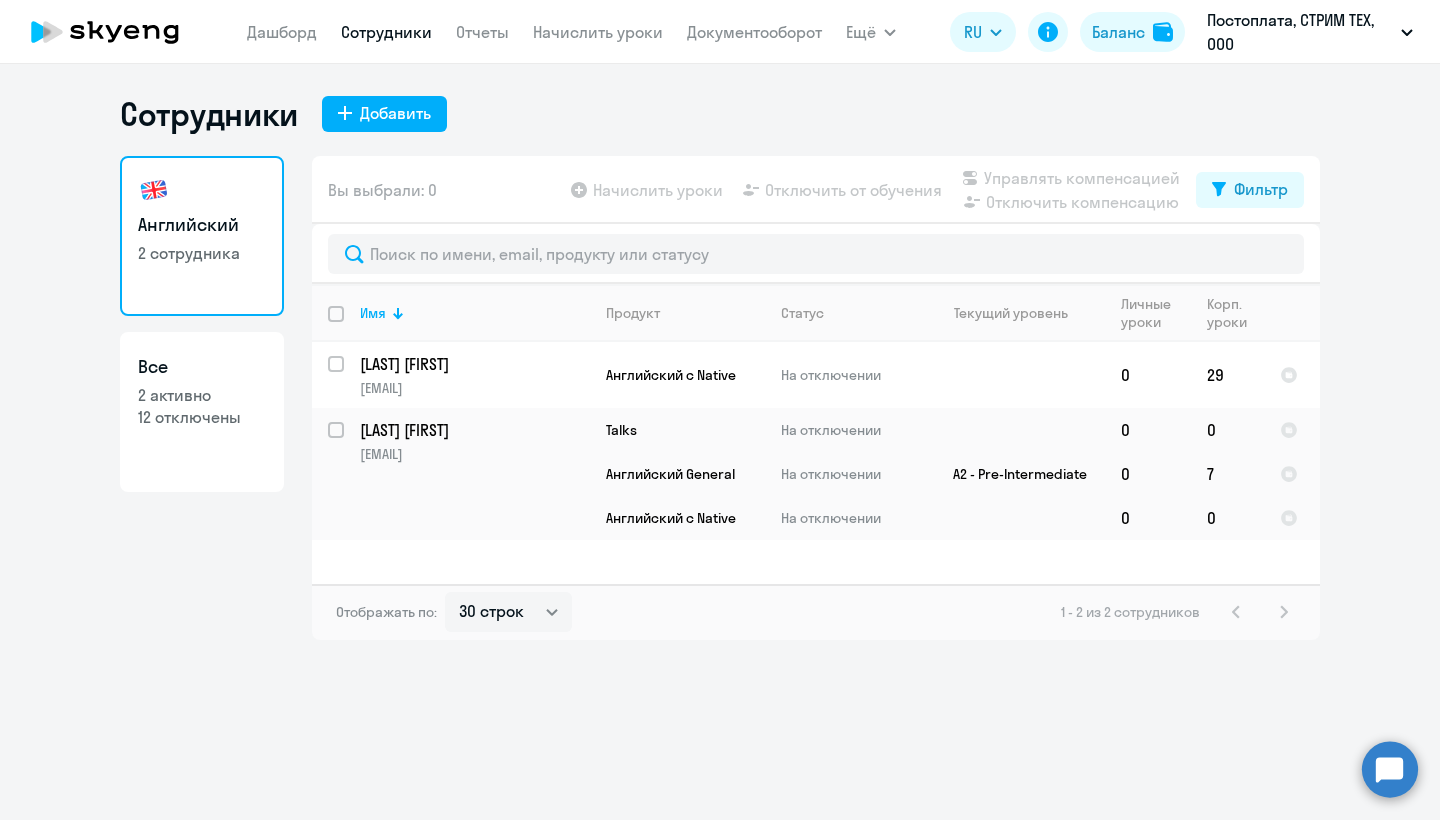 click at bounding box center (348, 326) 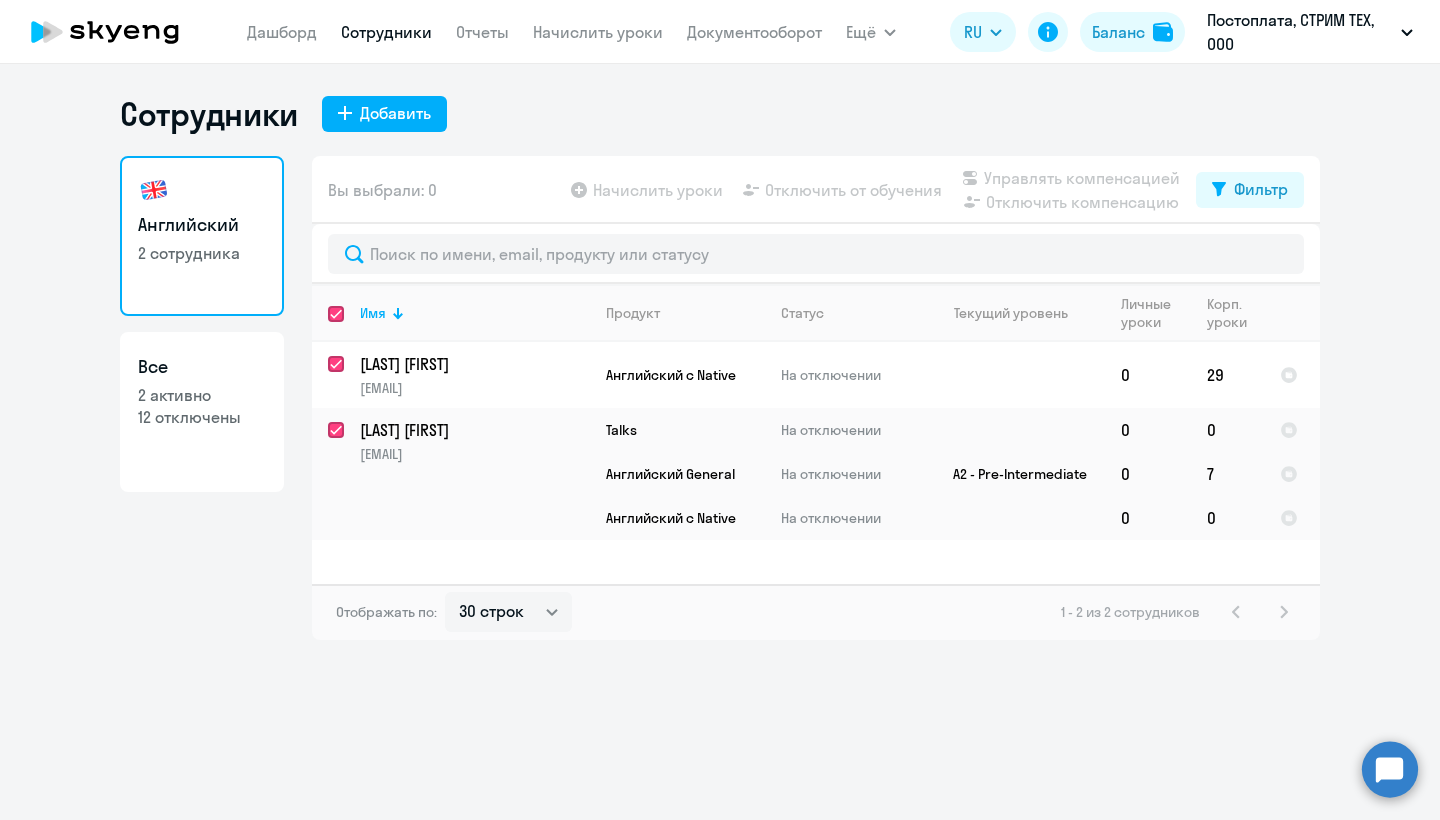 checkbox on "true" 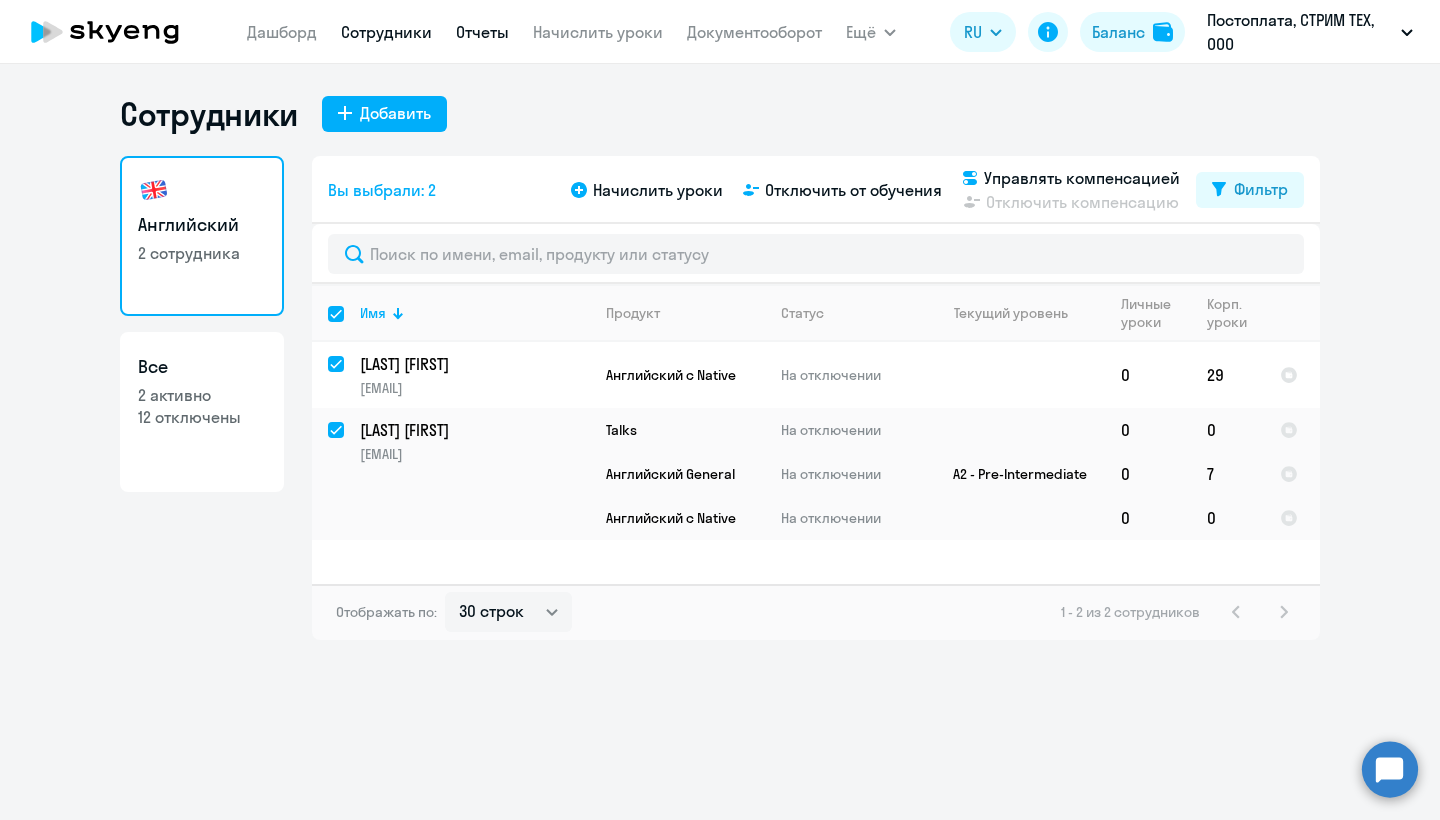 click on "Отчеты" at bounding box center (482, 32) 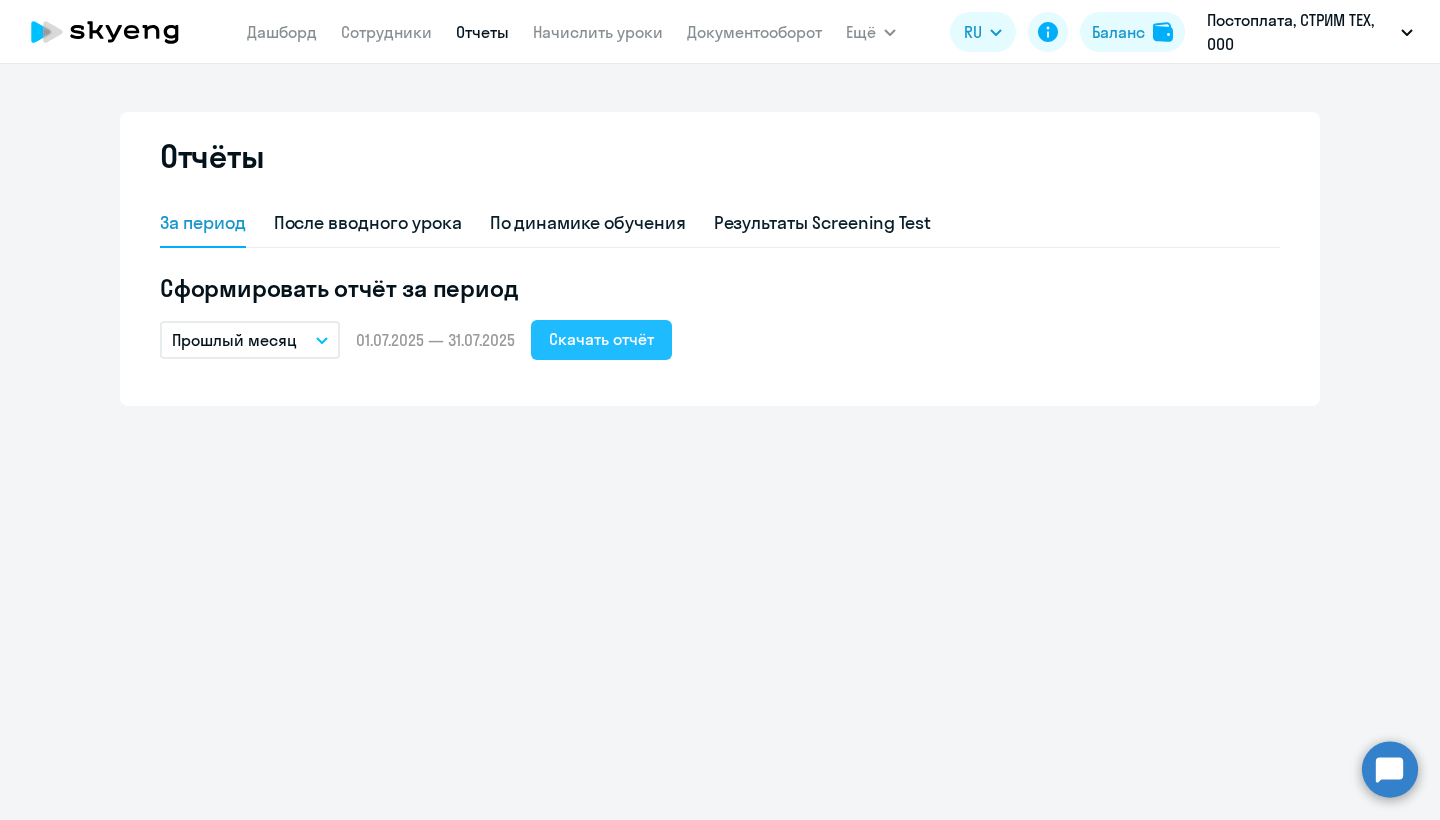 click on "Скачать отчёт" 